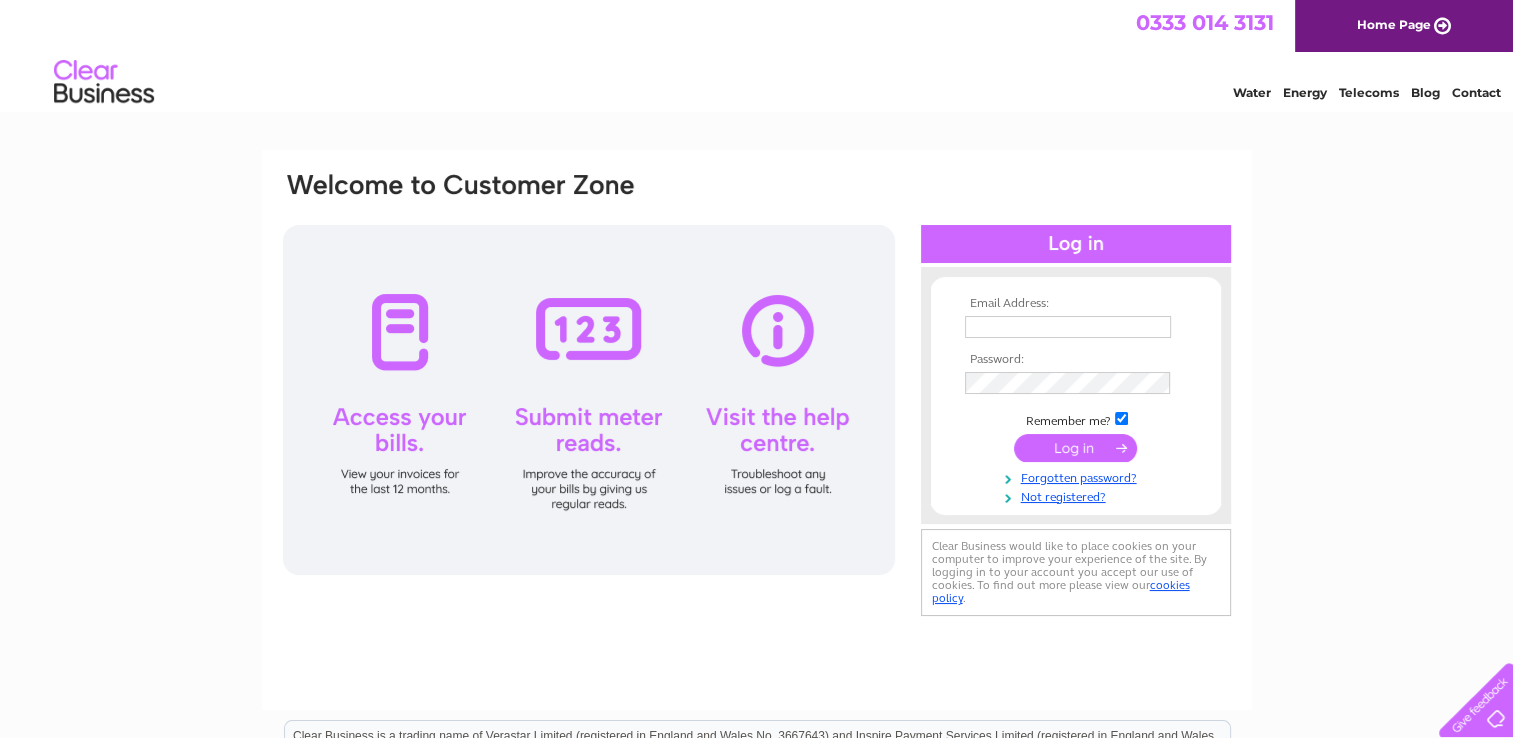 scroll, scrollTop: 0, scrollLeft: 0, axis: both 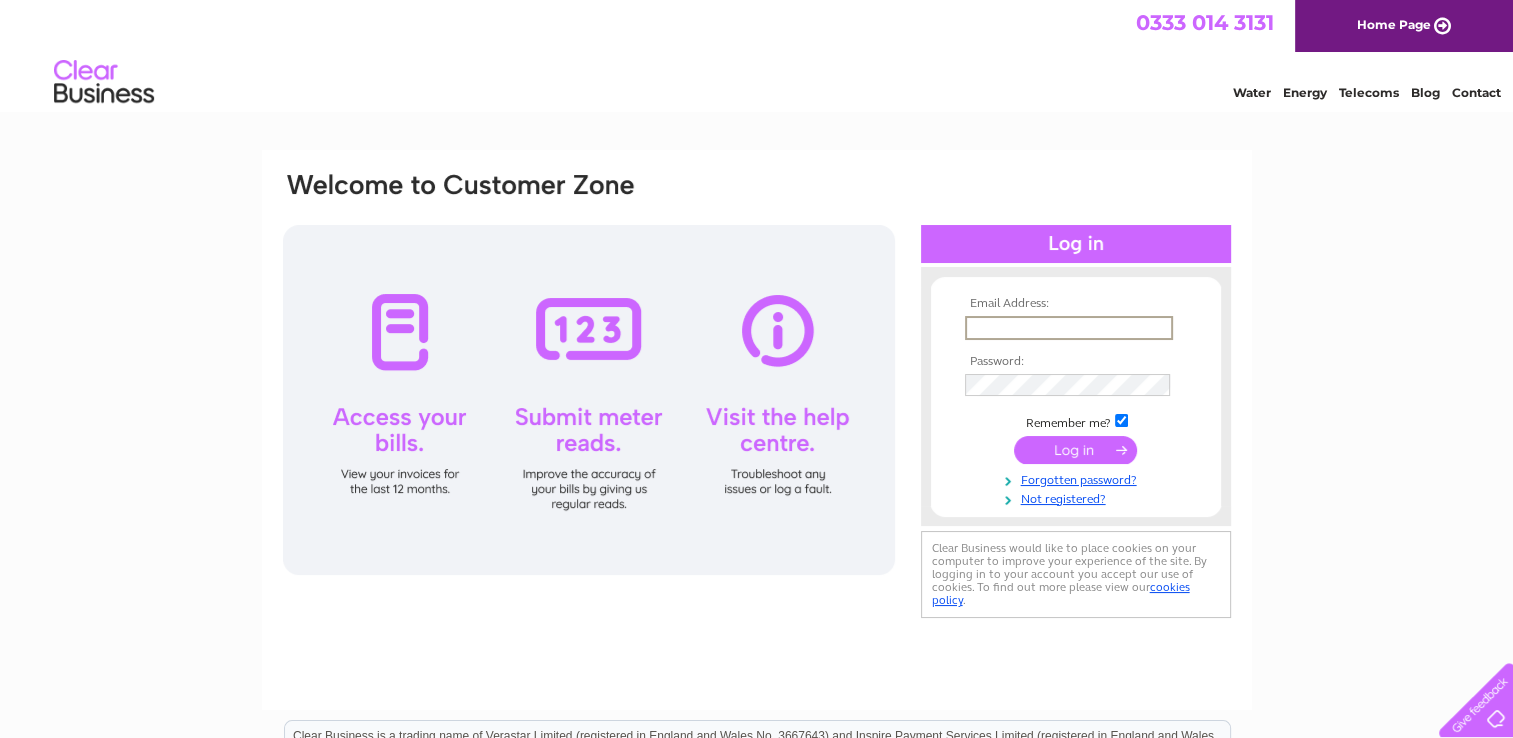 click at bounding box center [1069, 328] 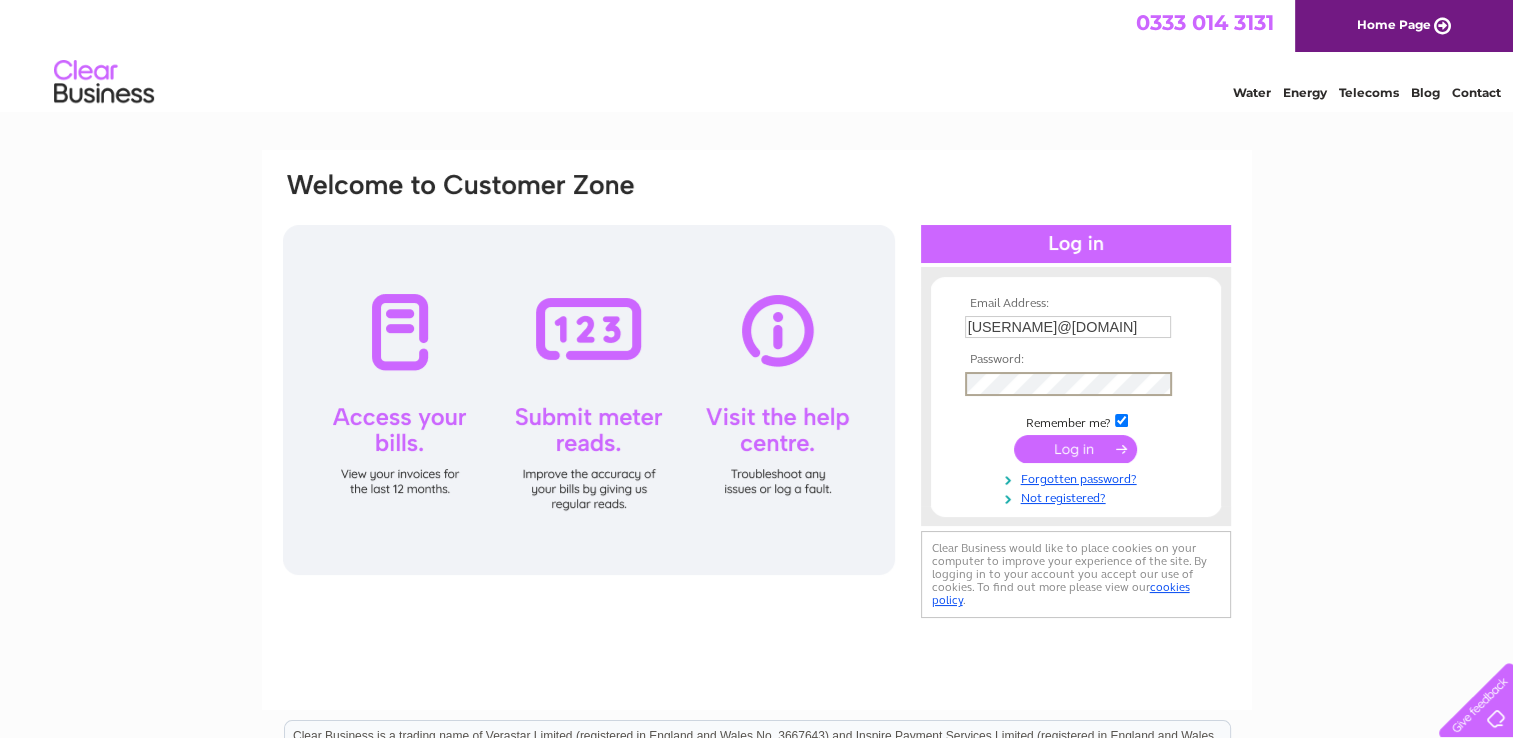click at bounding box center [1075, 449] 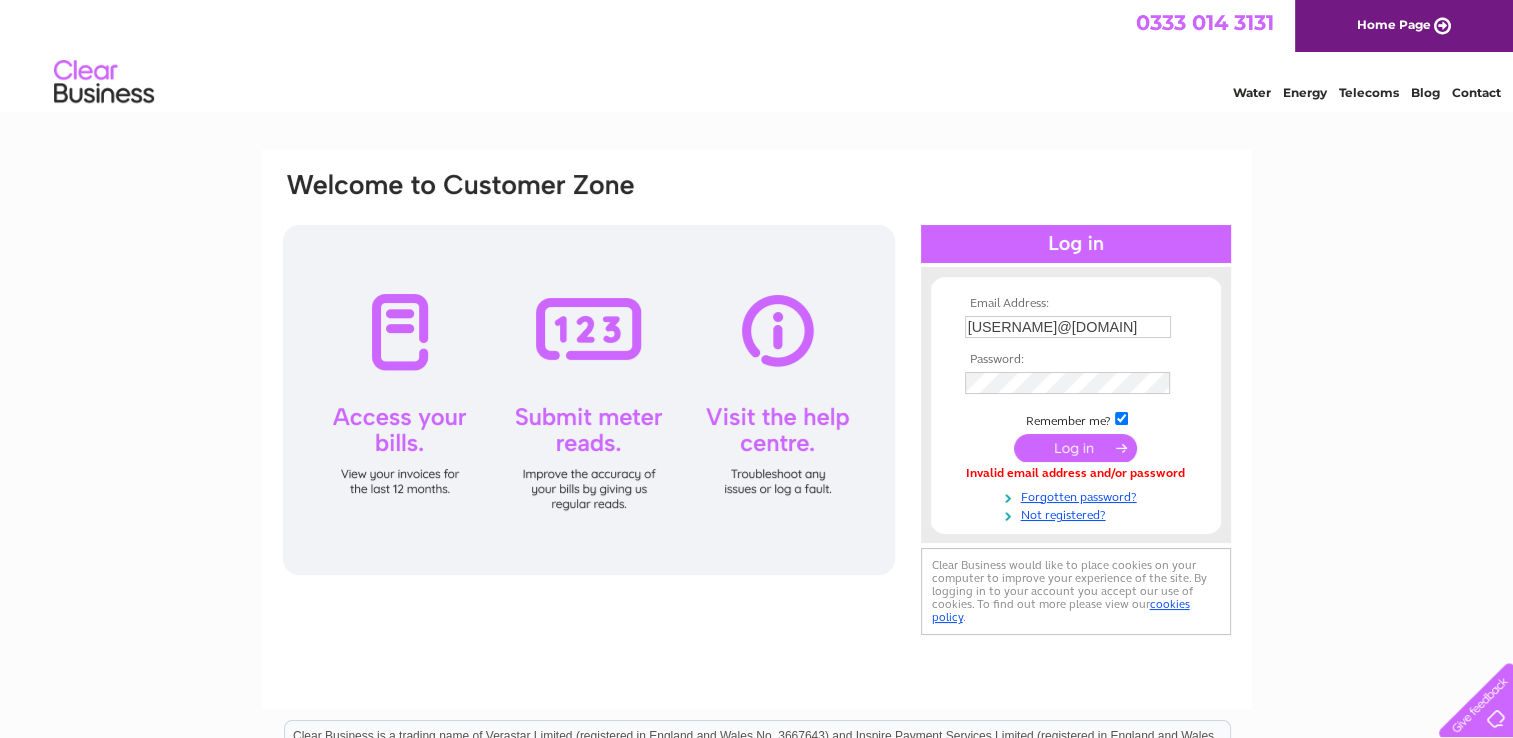 scroll, scrollTop: 0, scrollLeft: 0, axis: both 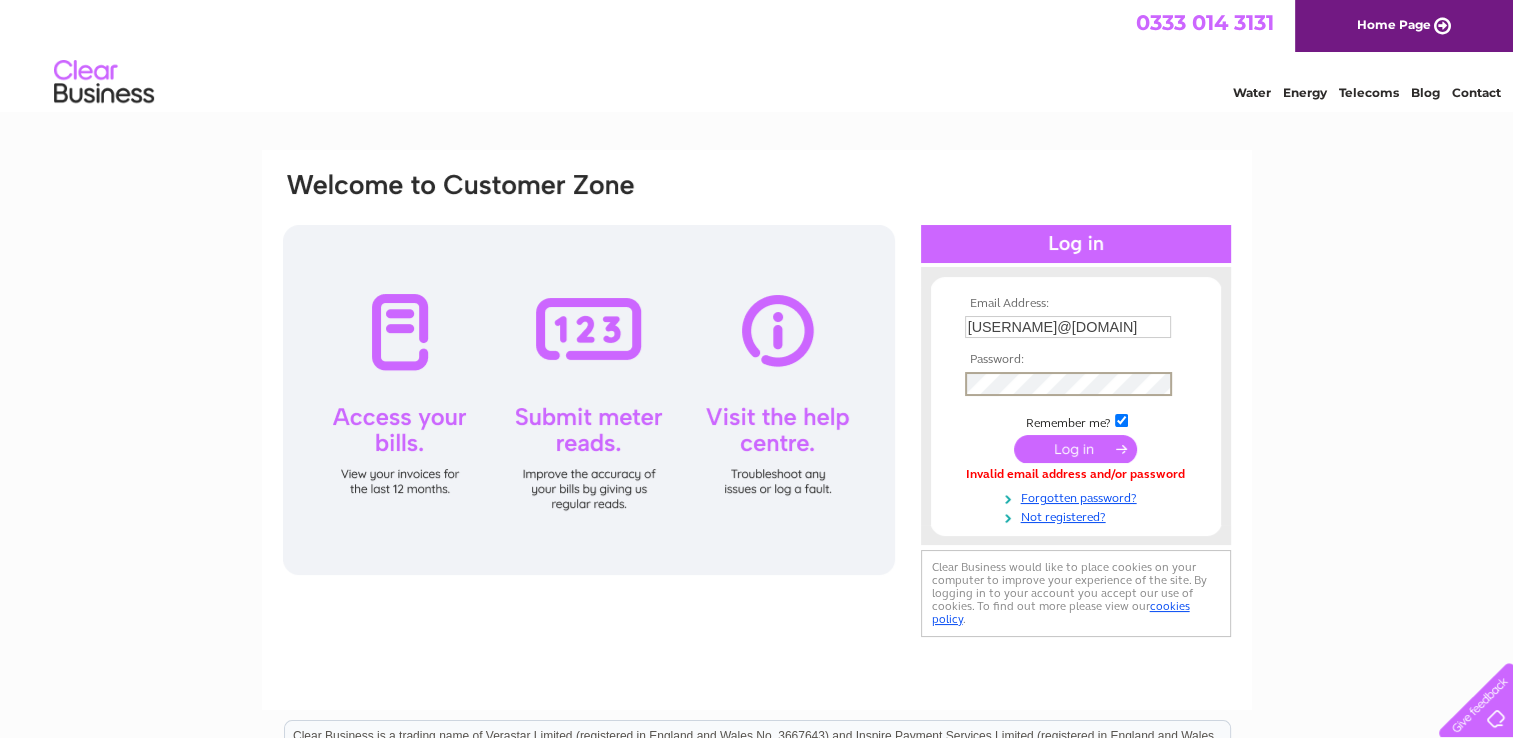 click at bounding box center [1075, 449] 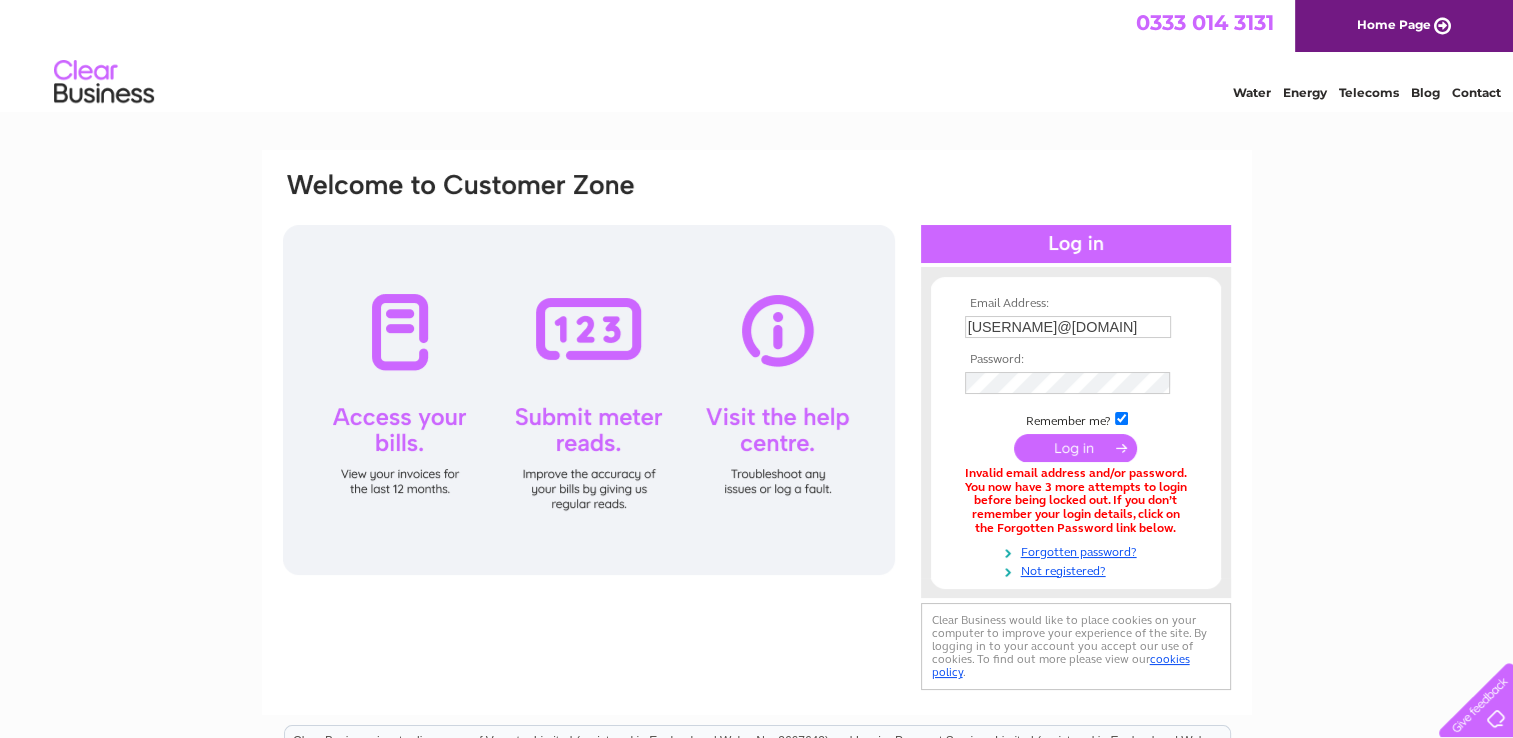 scroll, scrollTop: 0, scrollLeft: 0, axis: both 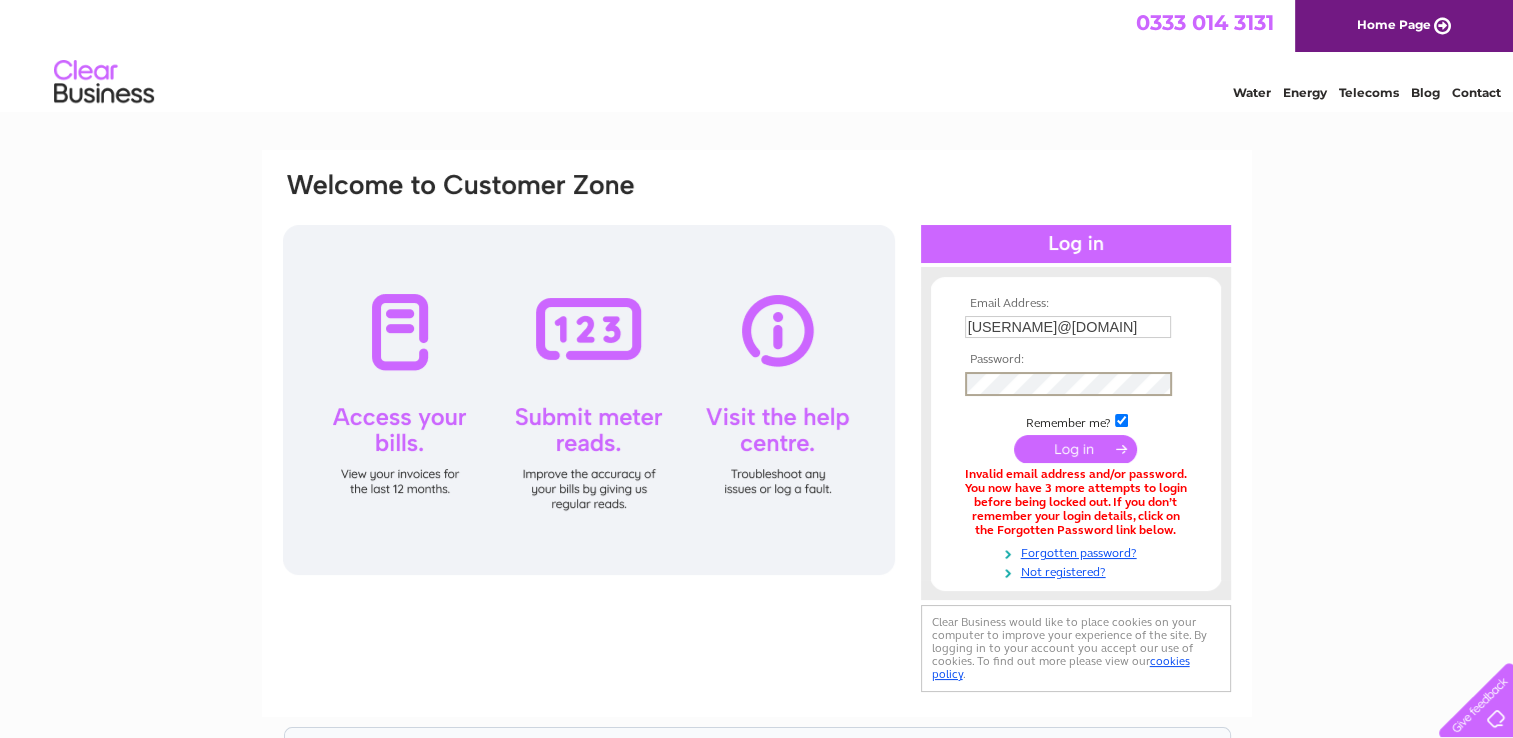 click at bounding box center (1075, 449) 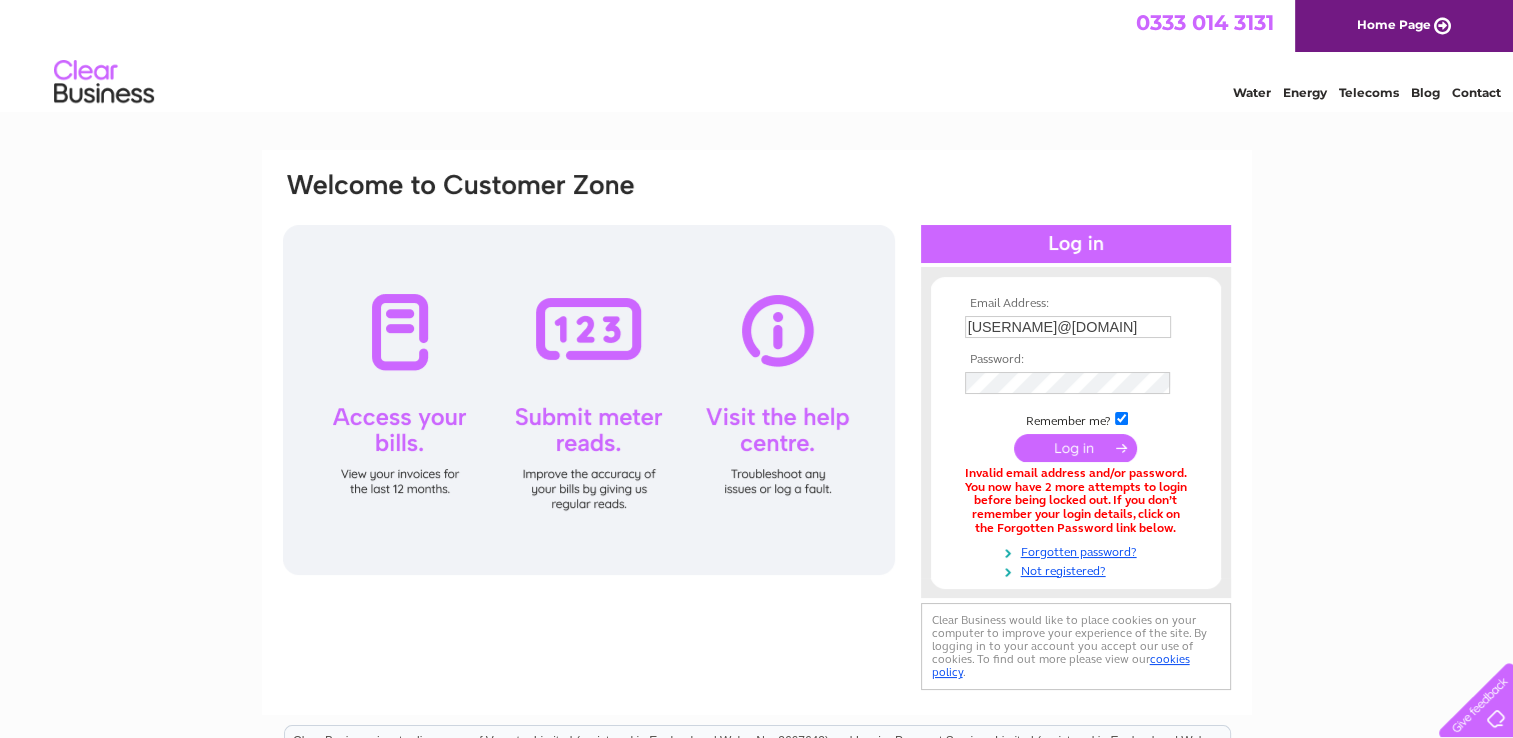 scroll, scrollTop: 0, scrollLeft: 0, axis: both 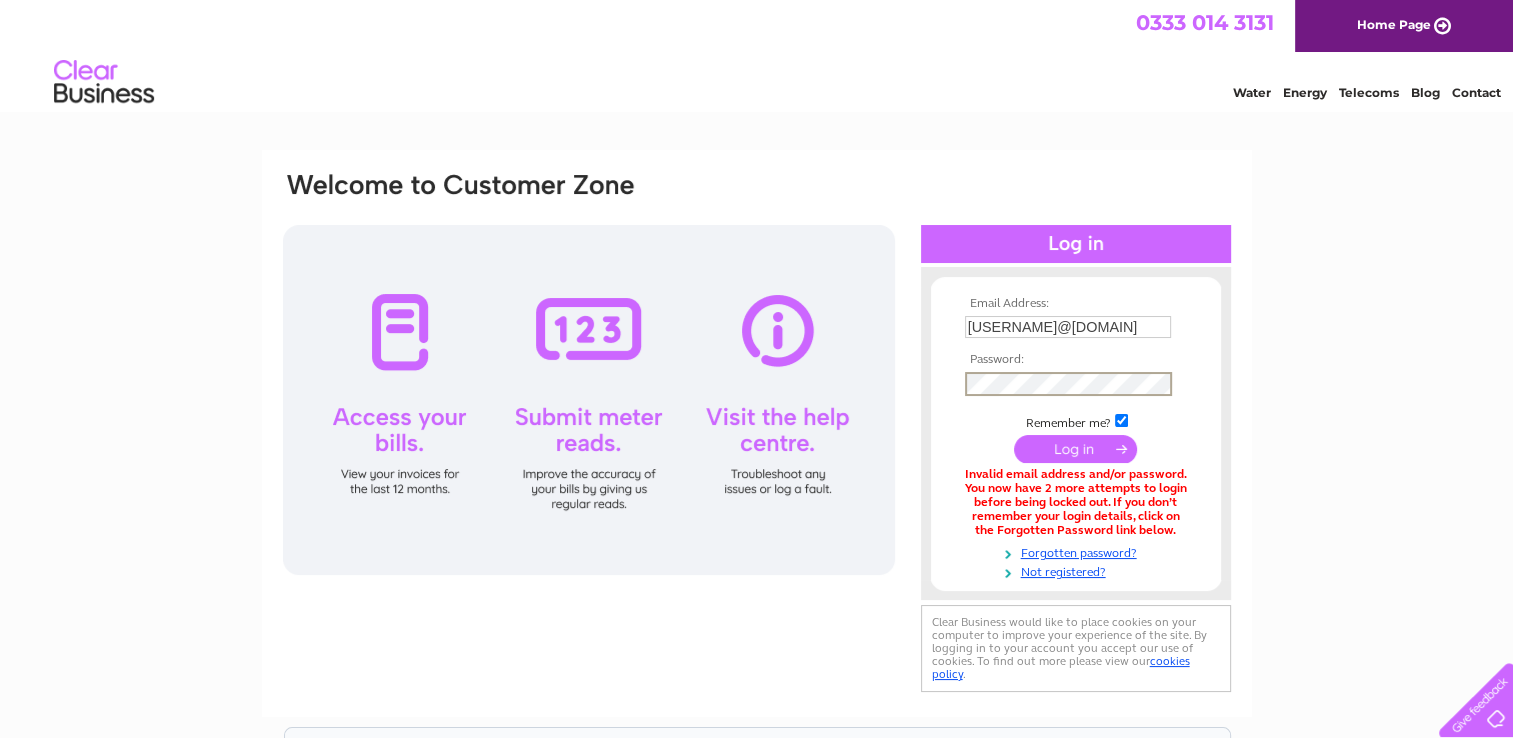 click at bounding box center (1075, 449) 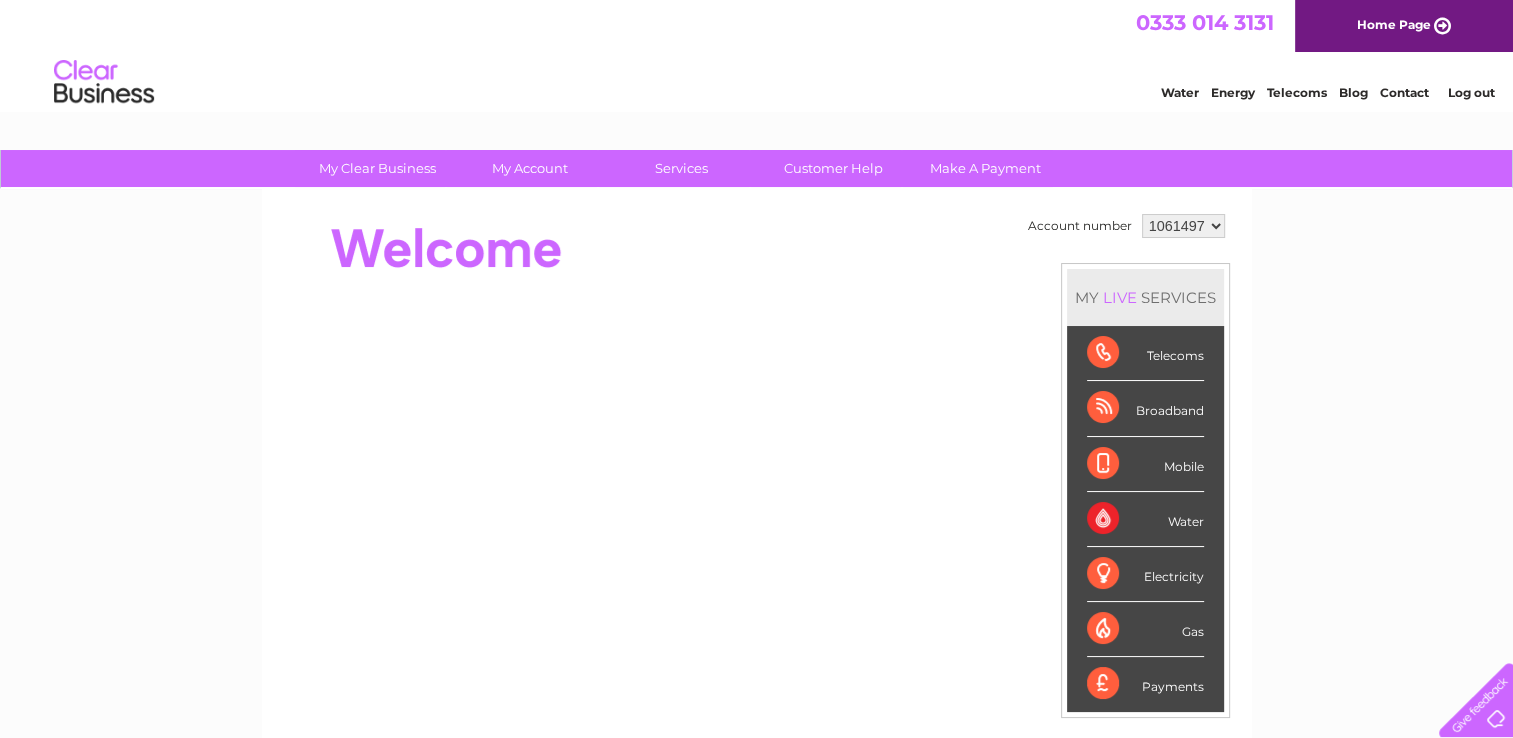 scroll, scrollTop: 0, scrollLeft: 0, axis: both 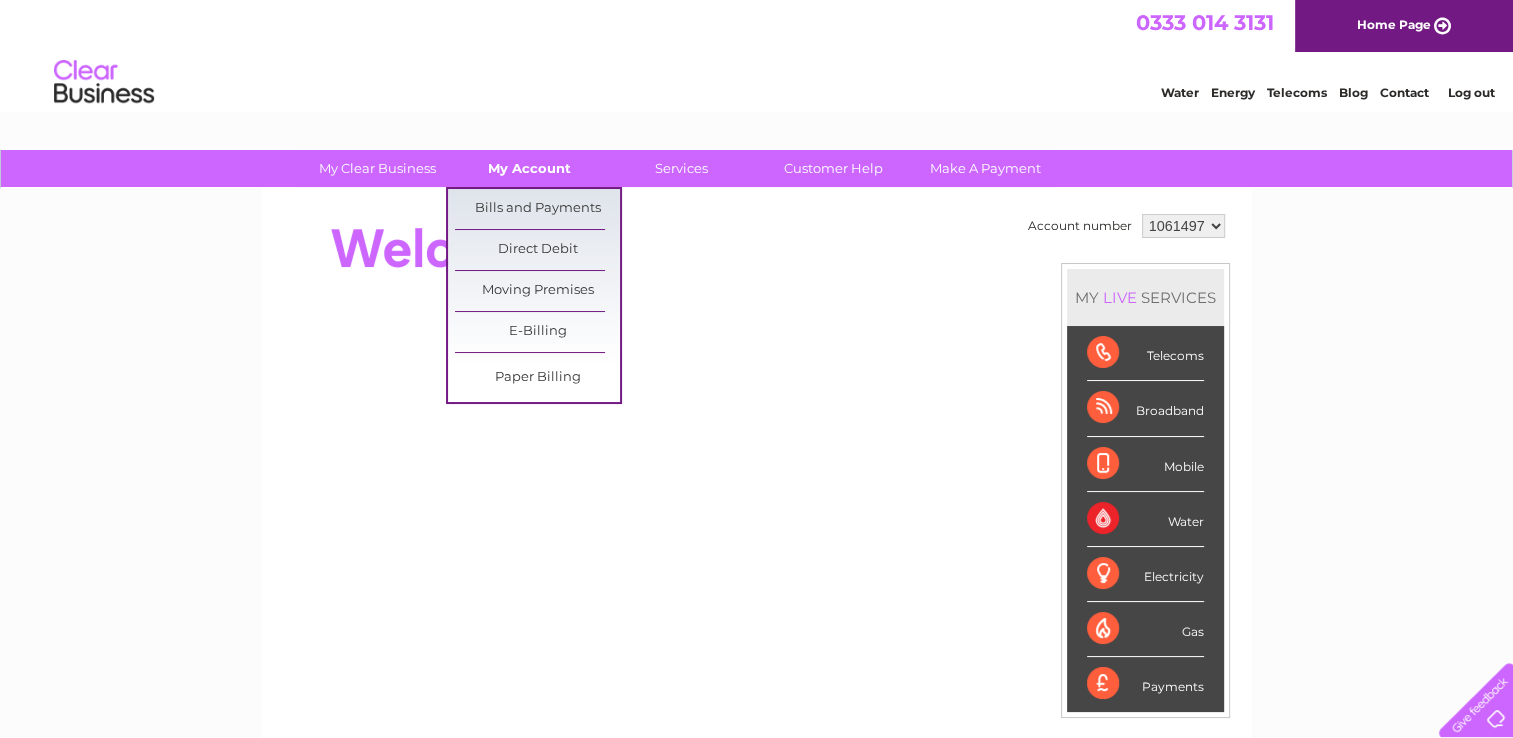 click on "My Account" at bounding box center [529, 168] 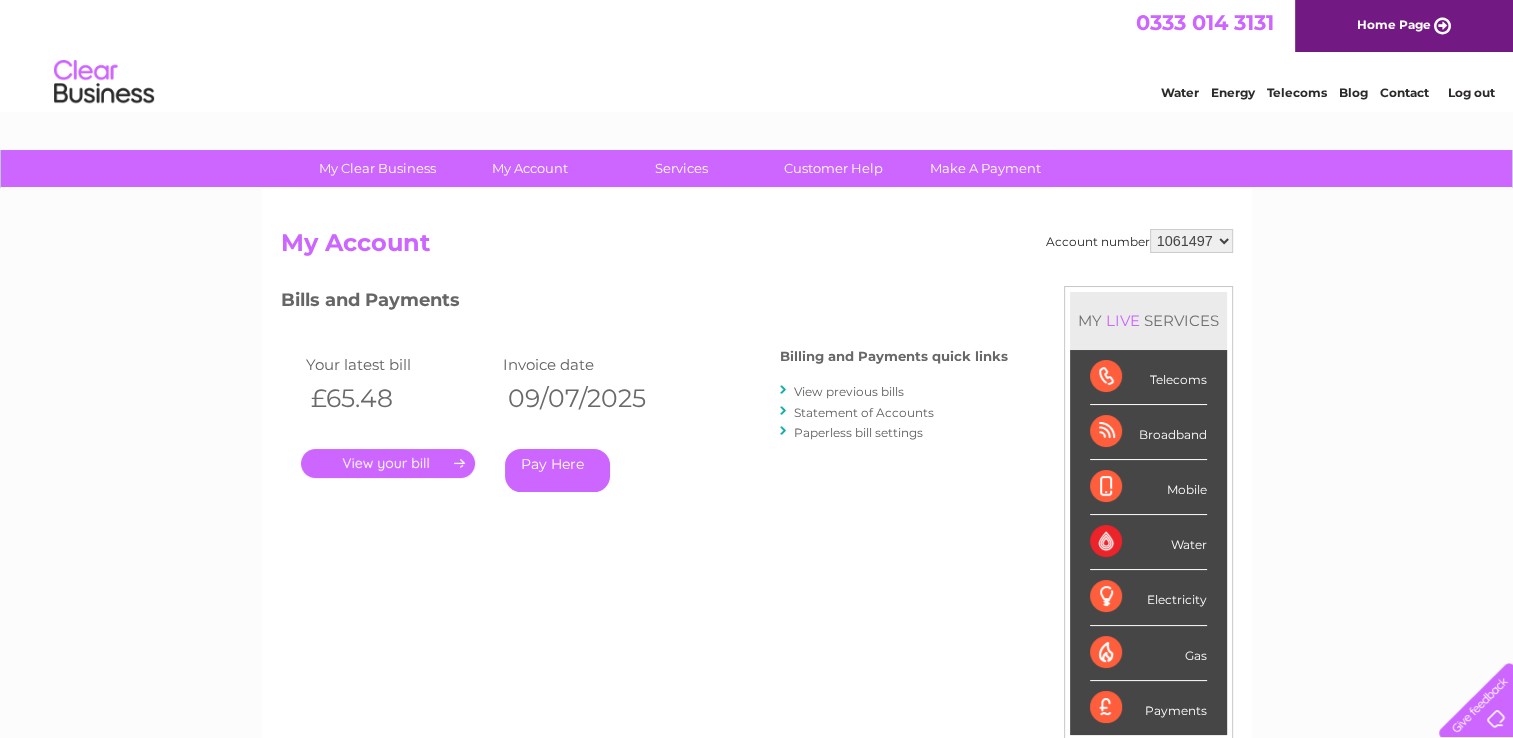 scroll, scrollTop: 0, scrollLeft: 0, axis: both 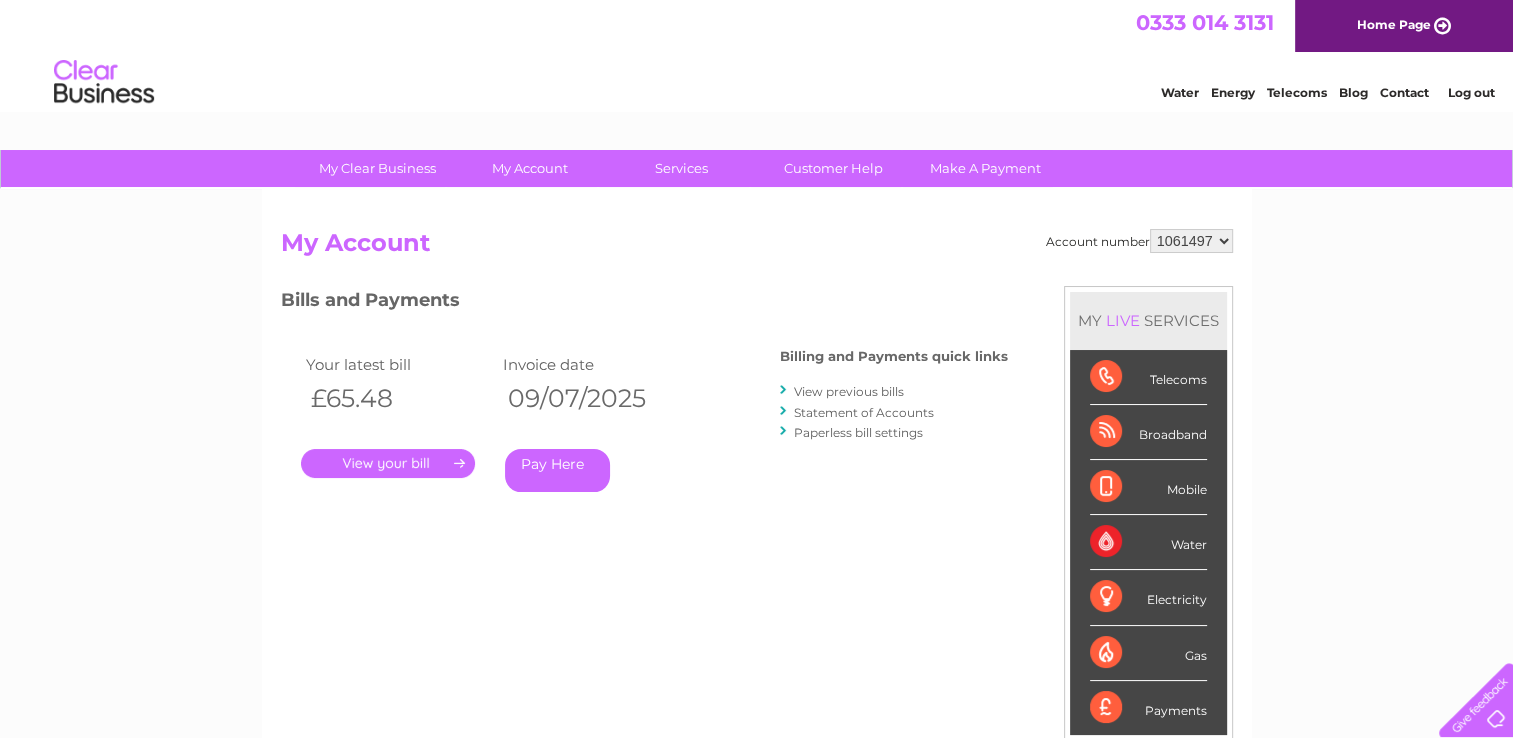click on "View previous bills" at bounding box center (849, 391) 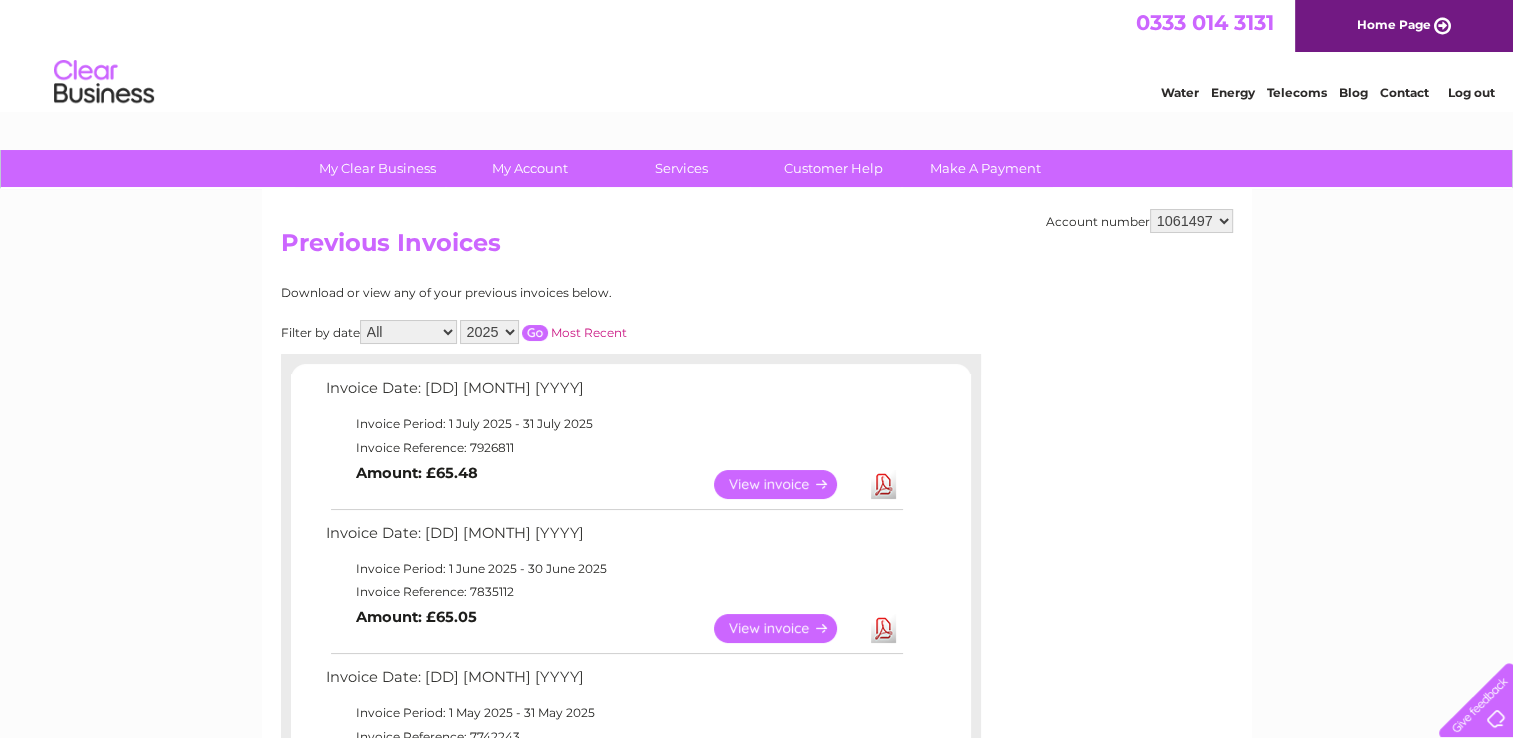 scroll, scrollTop: 0, scrollLeft: 0, axis: both 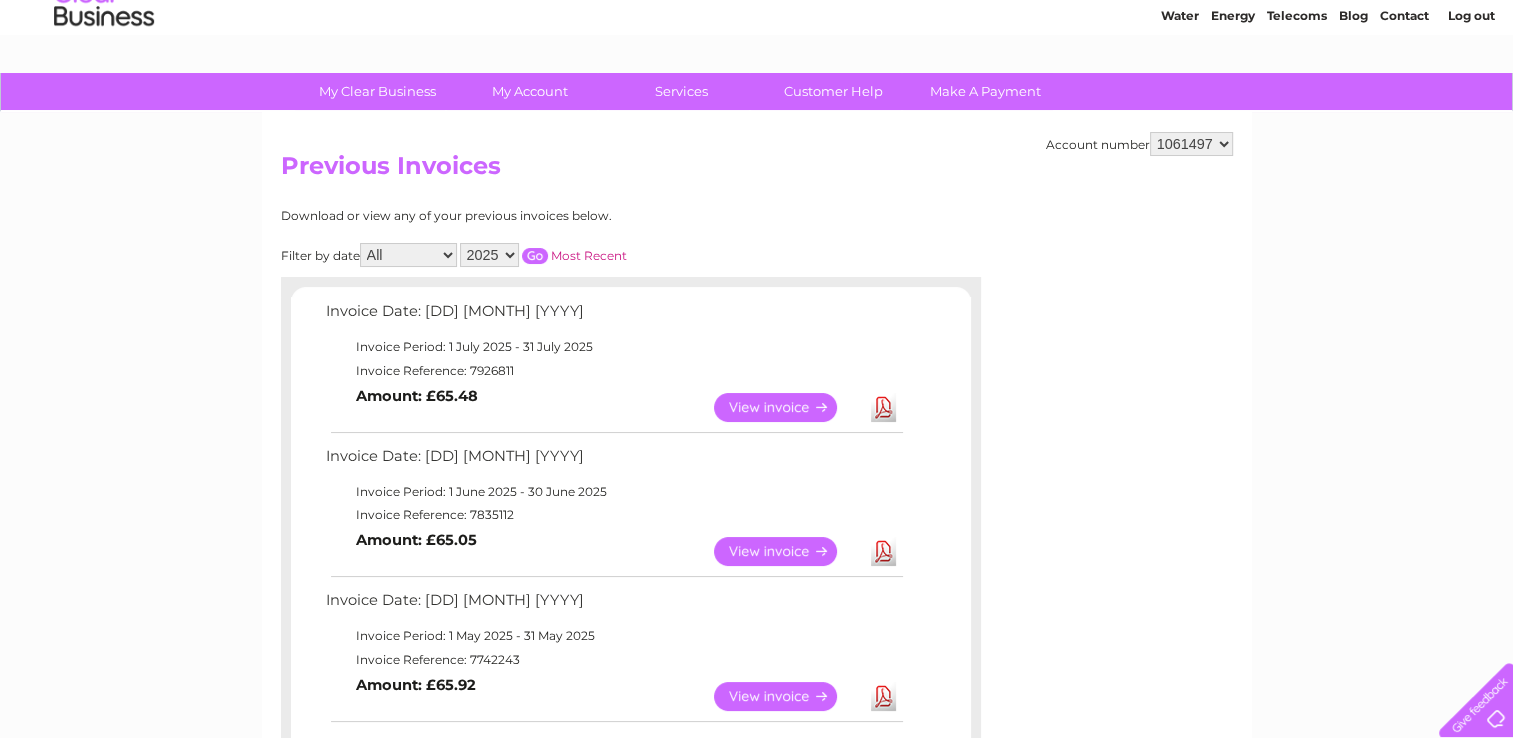 click on "2025
2024
2023
2022" at bounding box center [489, 255] 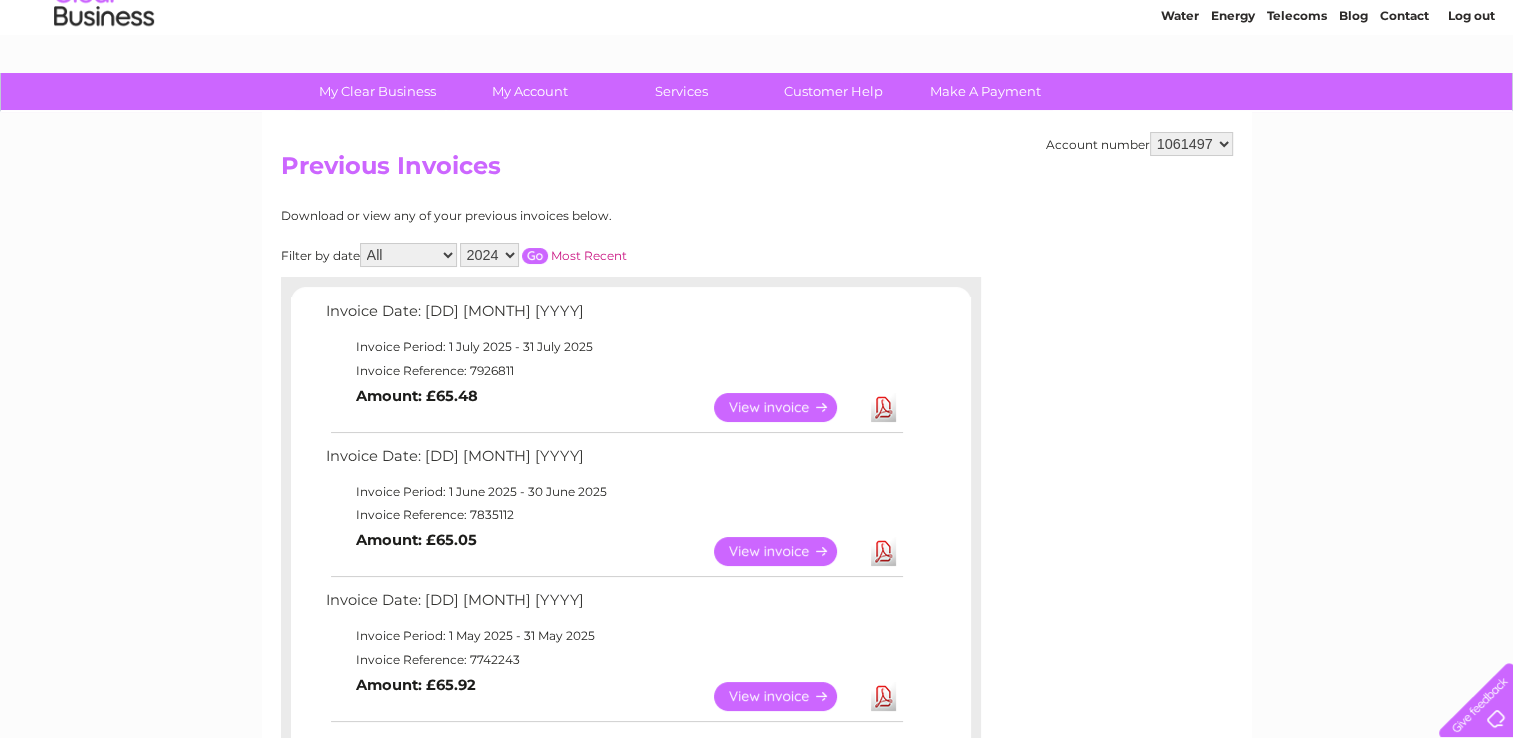 click on "2025
2024
2023
2022" at bounding box center (489, 255) 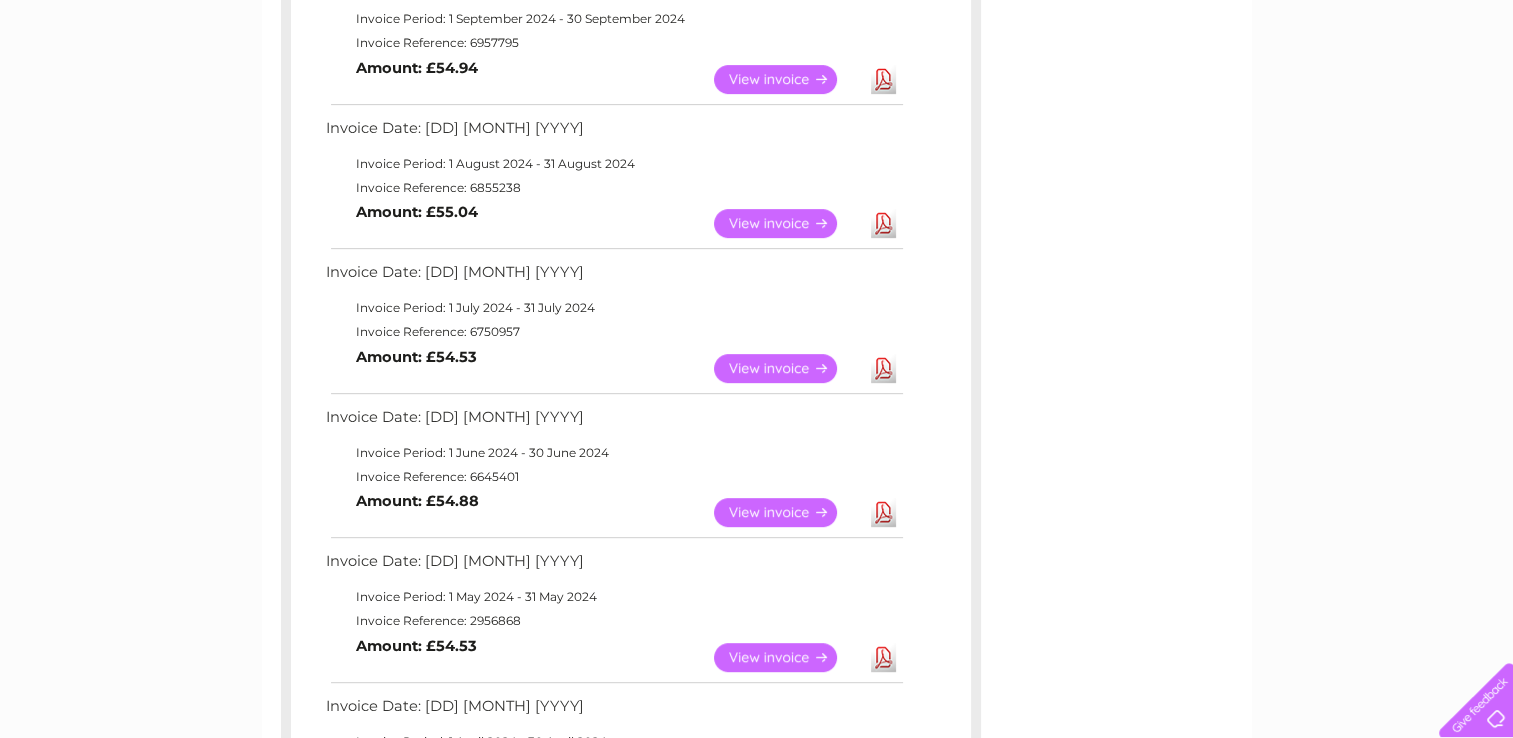scroll, scrollTop: 853, scrollLeft: 0, axis: vertical 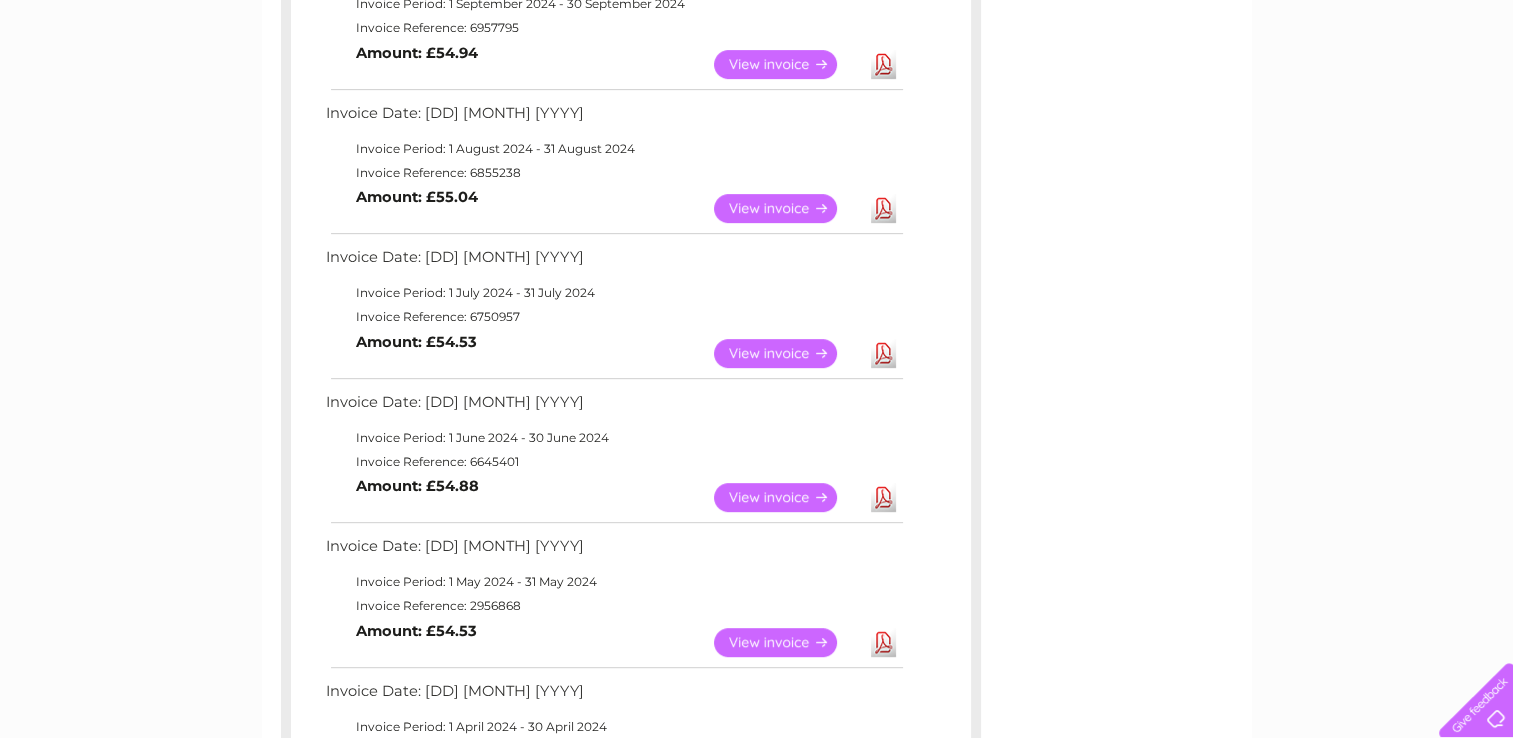 click on "View" at bounding box center (787, 353) 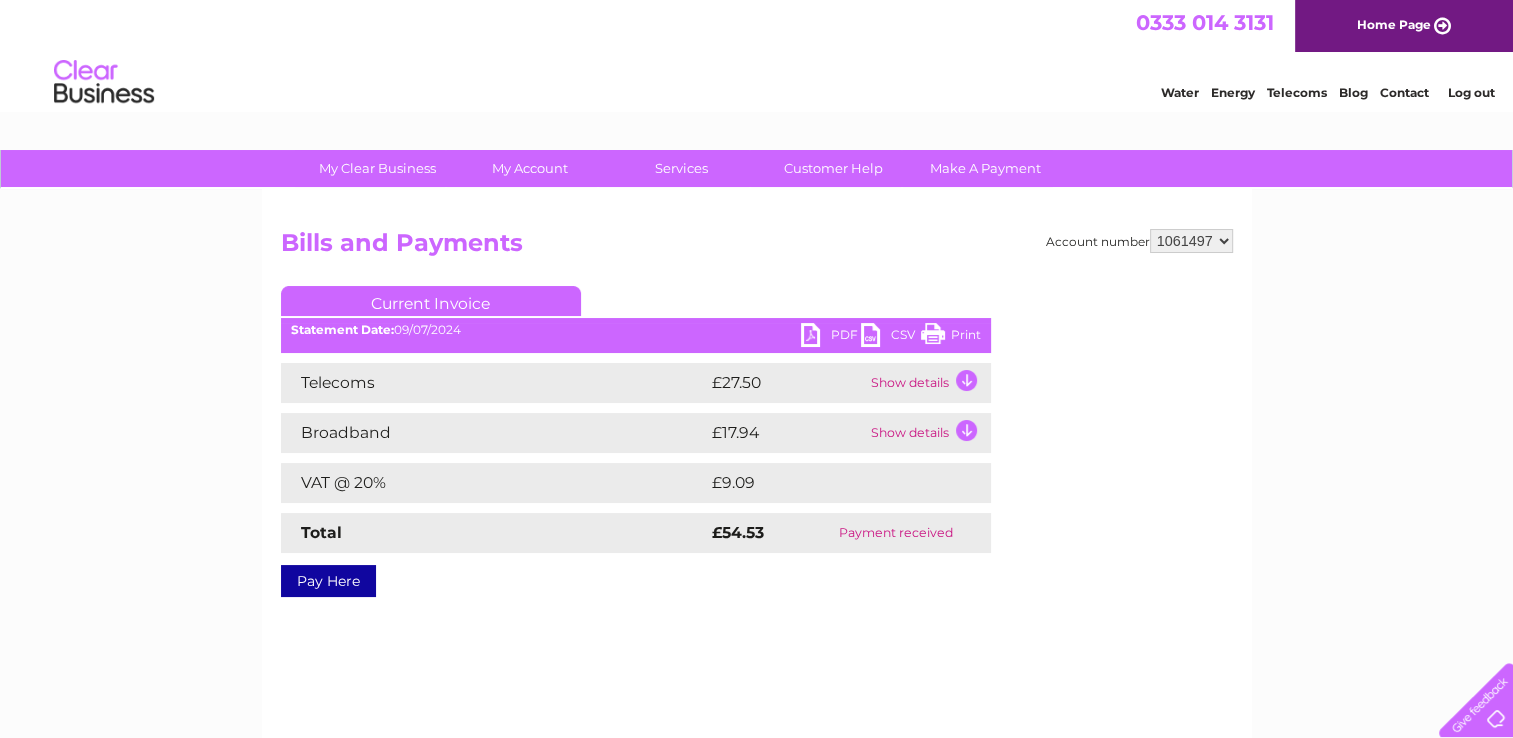 scroll, scrollTop: 0, scrollLeft: 0, axis: both 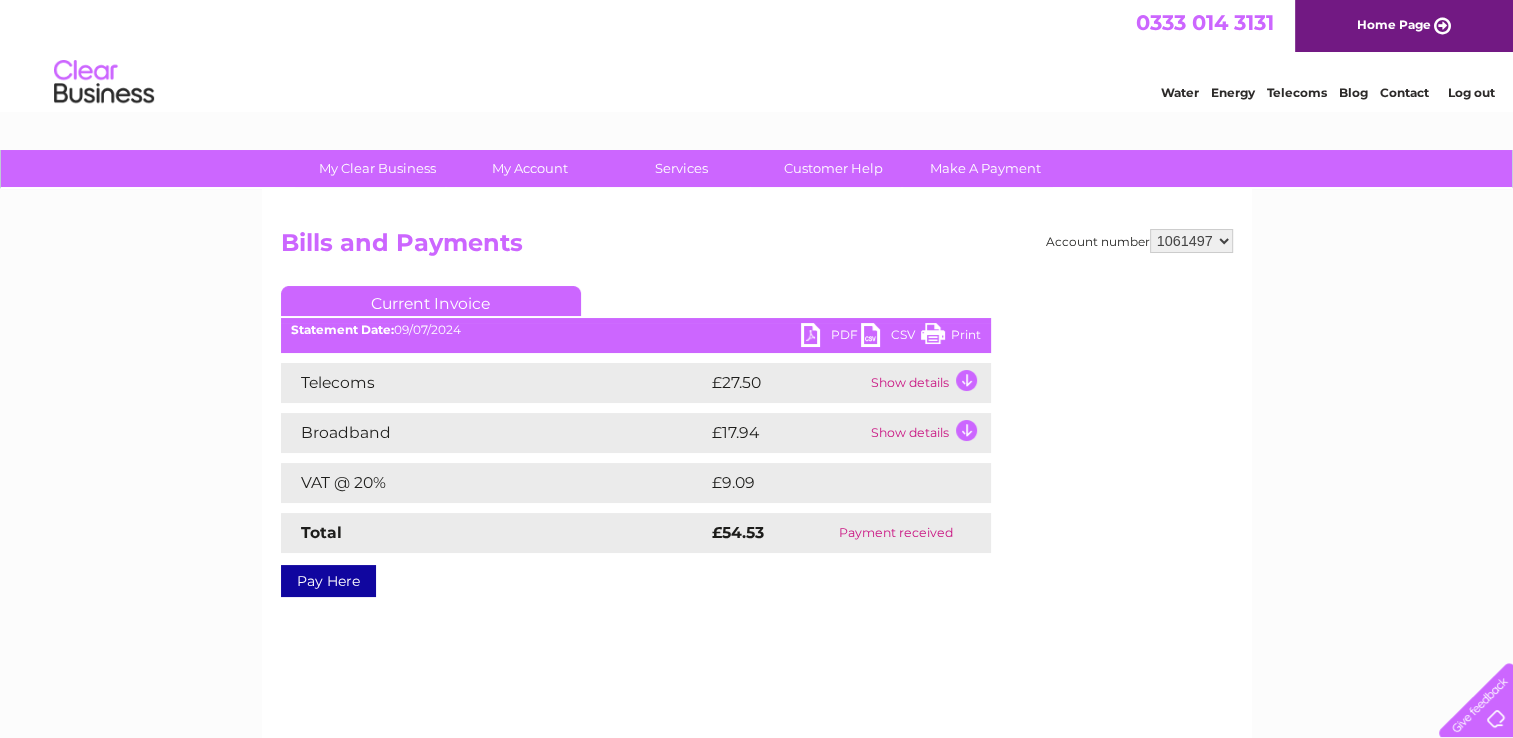 click on "PDF" at bounding box center [831, 337] 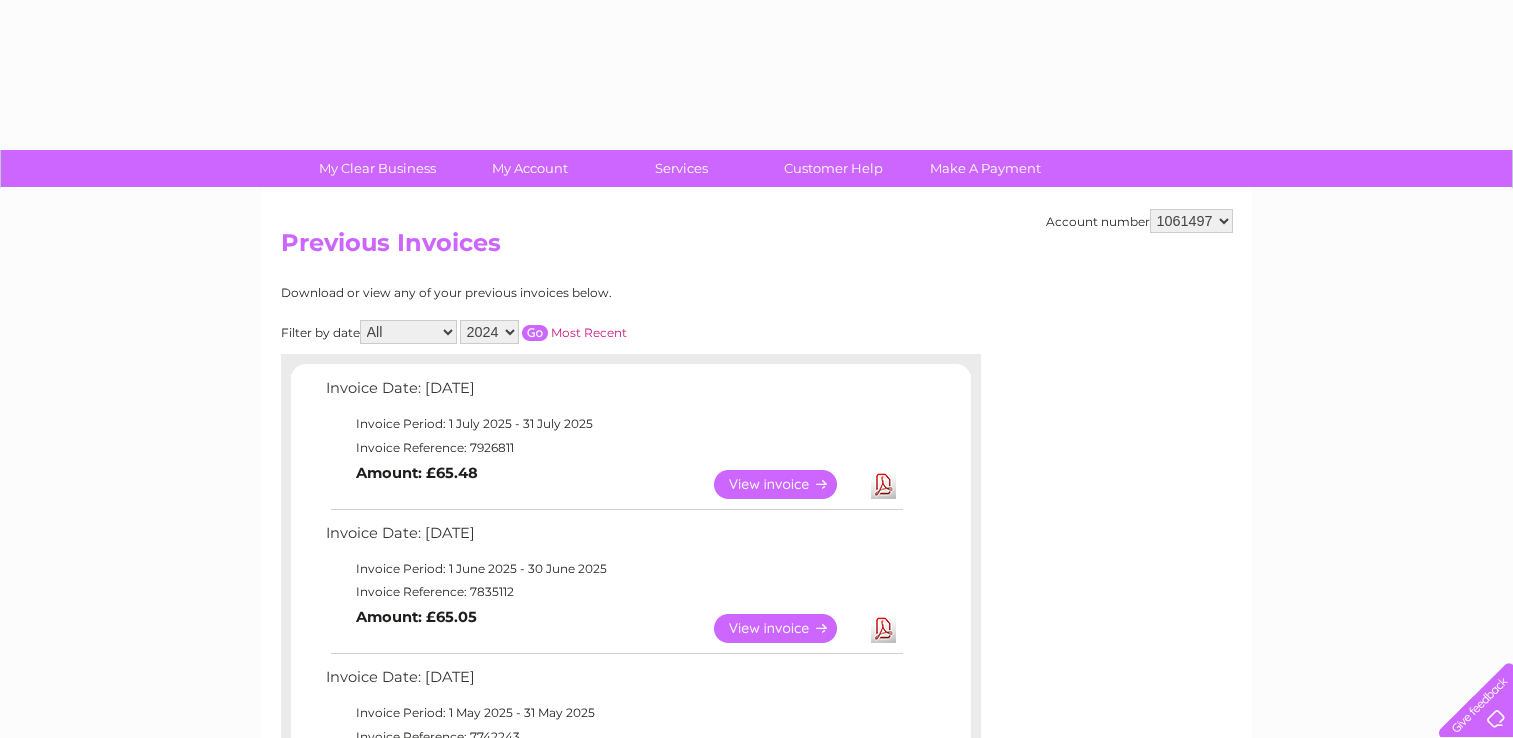 select on "2024" 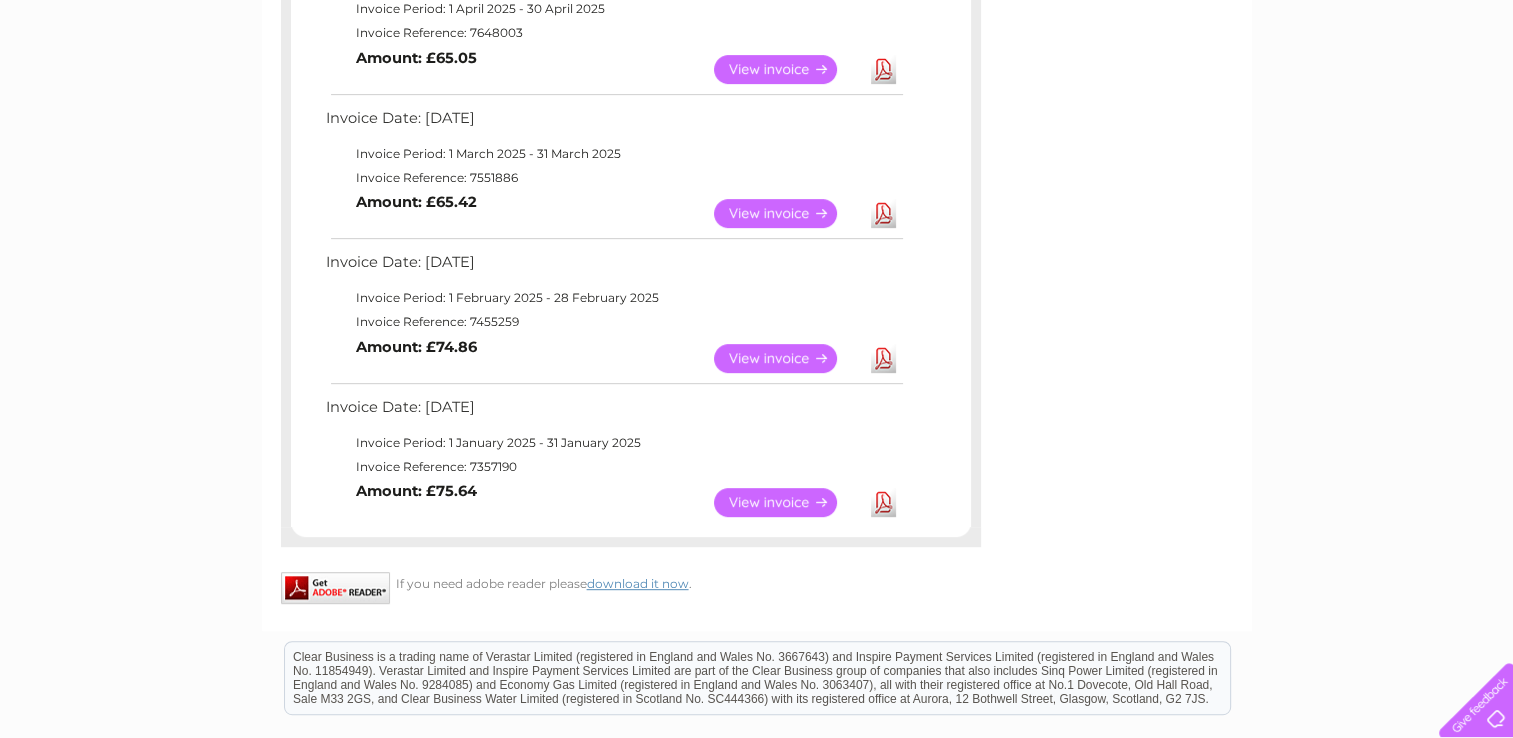 scroll, scrollTop: 0, scrollLeft: 0, axis: both 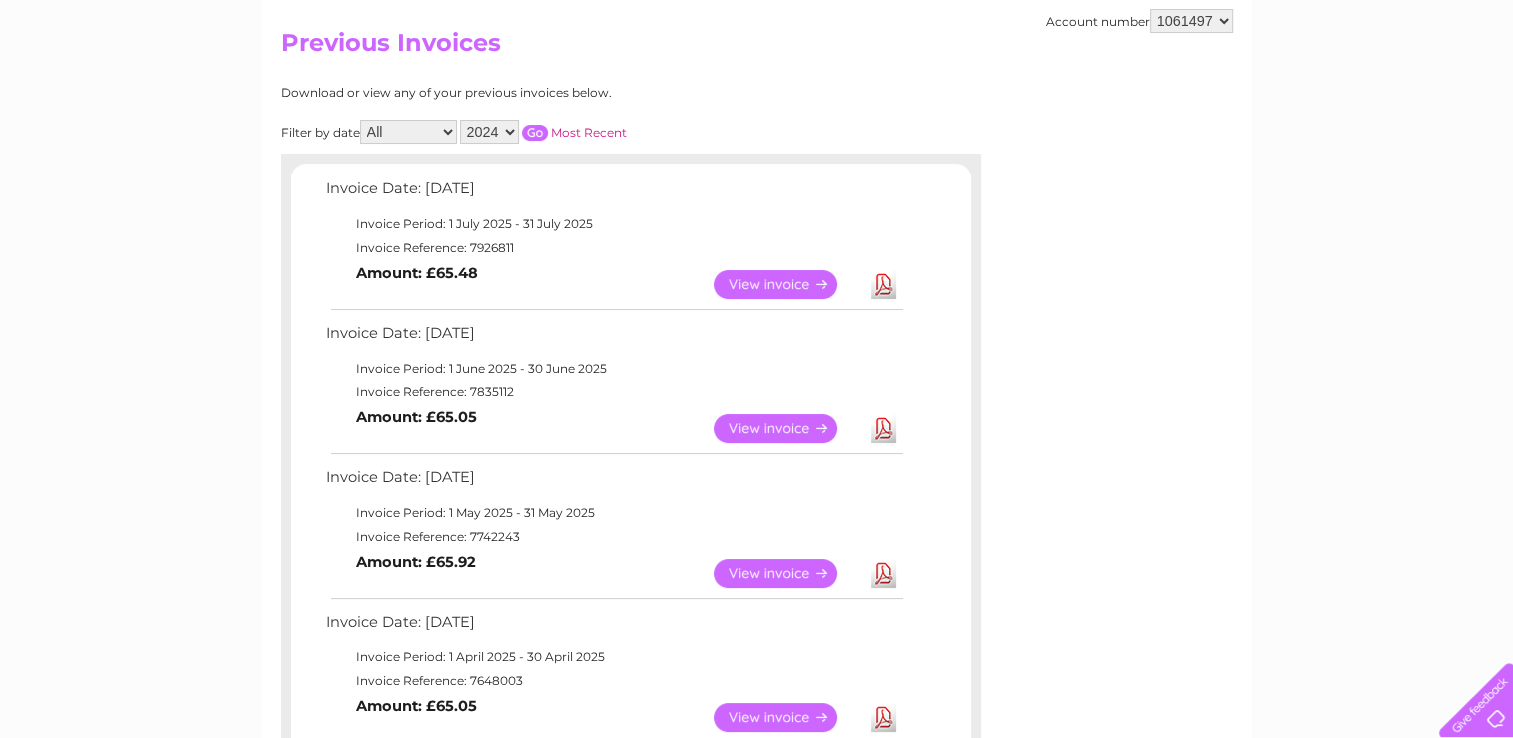 click at bounding box center (535, 133) 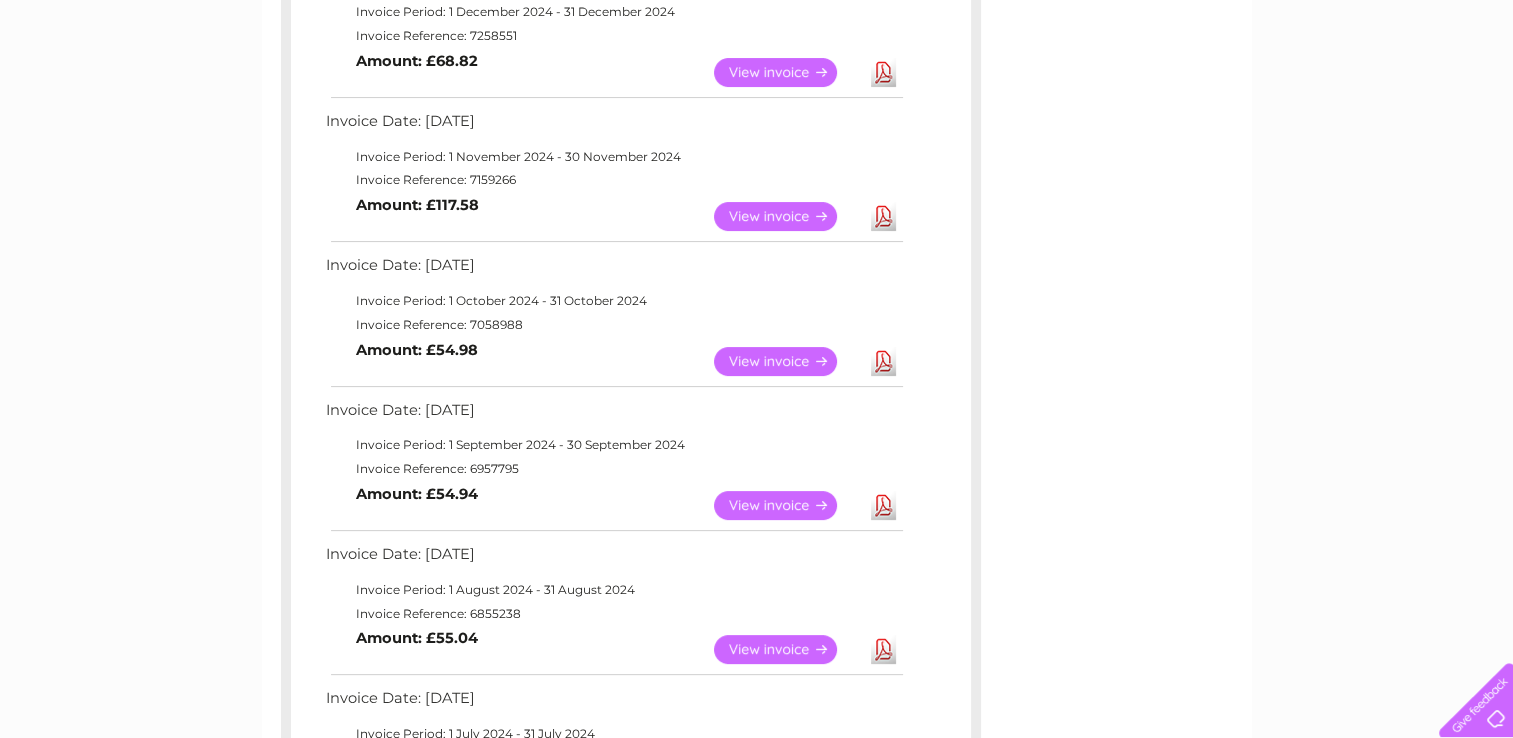 scroll, scrollTop: 554, scrollLeft: 0, axis: vertical 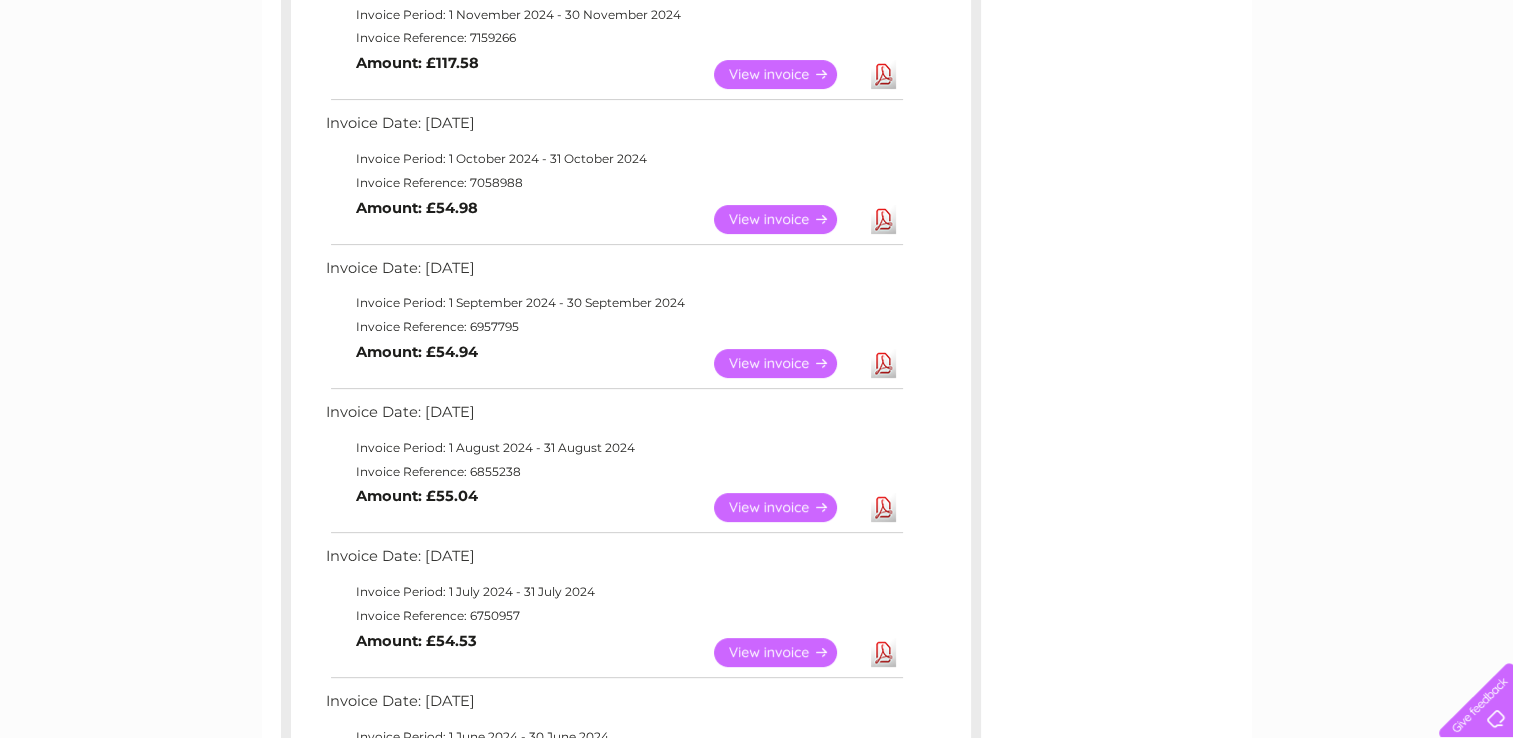 click on "View" at bounding box center [787, 507] 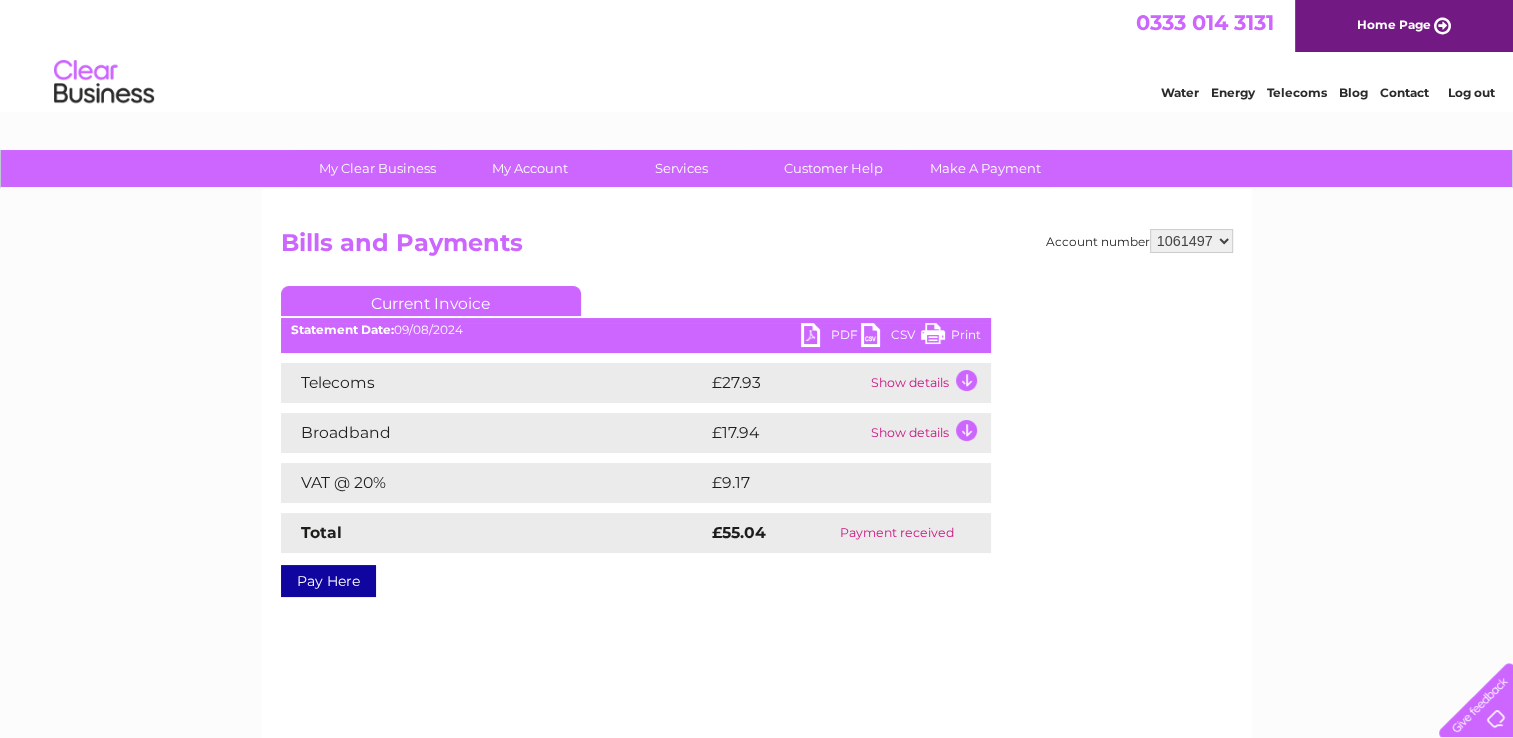 scroll, scrollTop: 0, scrollLeft: 0, axis: both 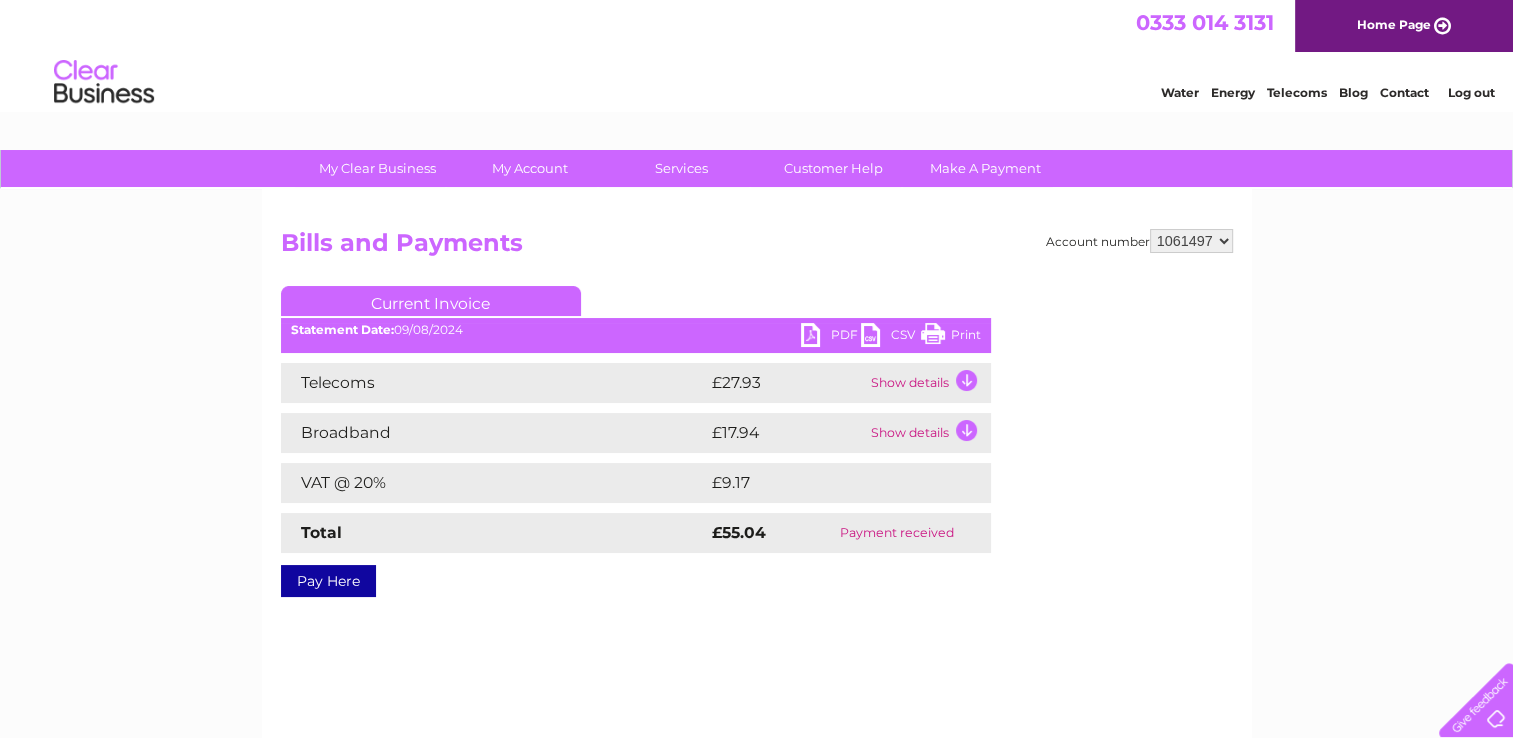 click on "PDF" at bounding box center (831, 337) 